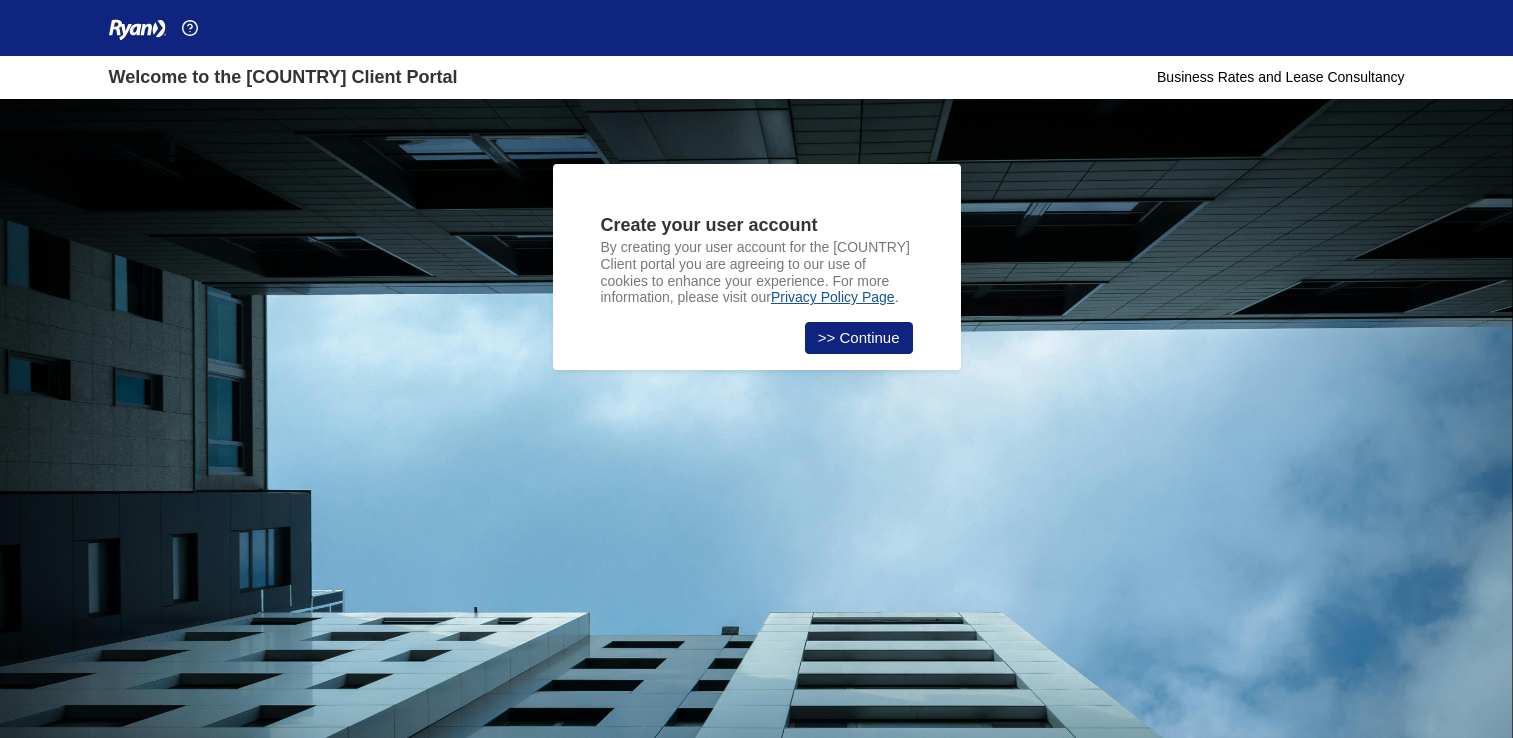 scroll, scrollTop: 0, scrollLeft: 0, axis: both 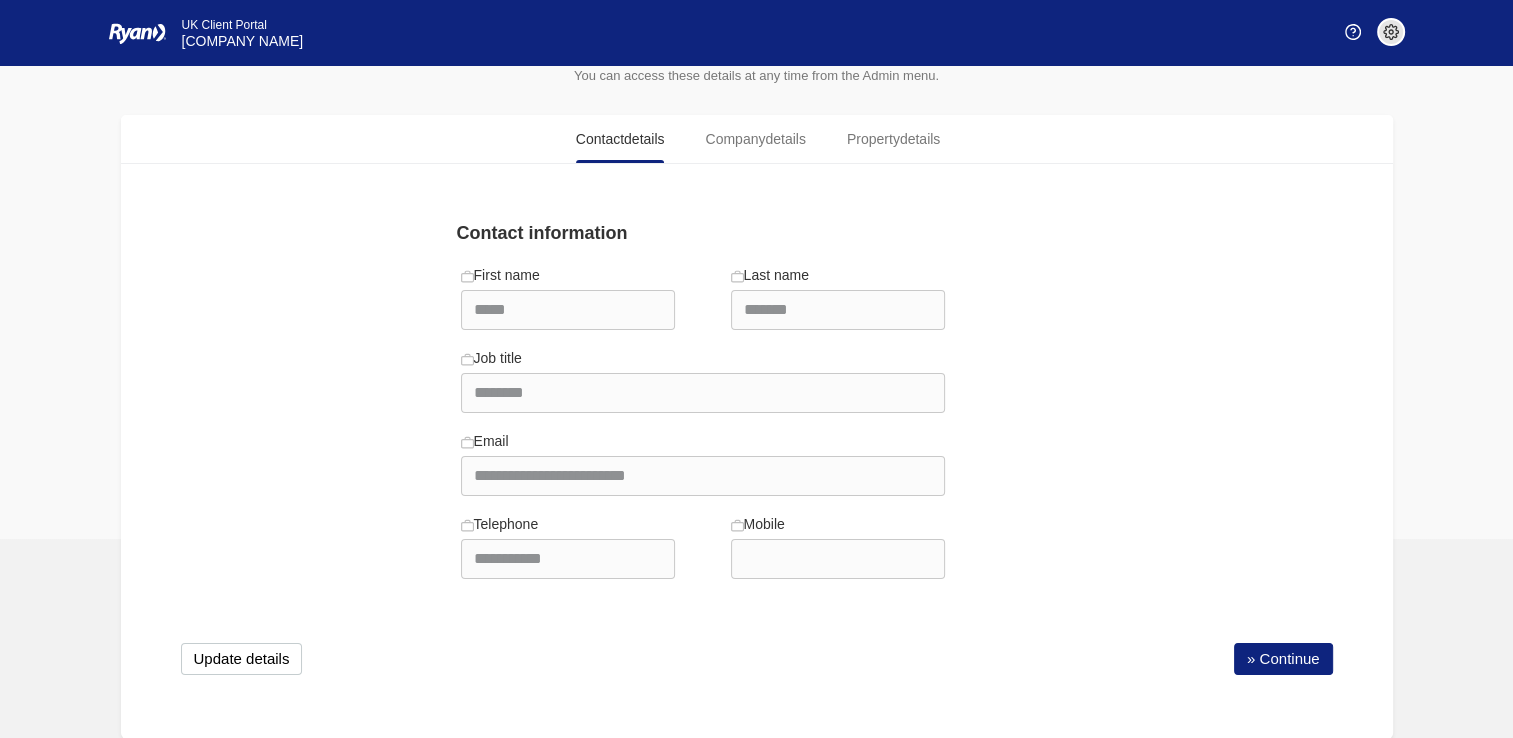 click on "Mobile" at bounding box center (568, 296) 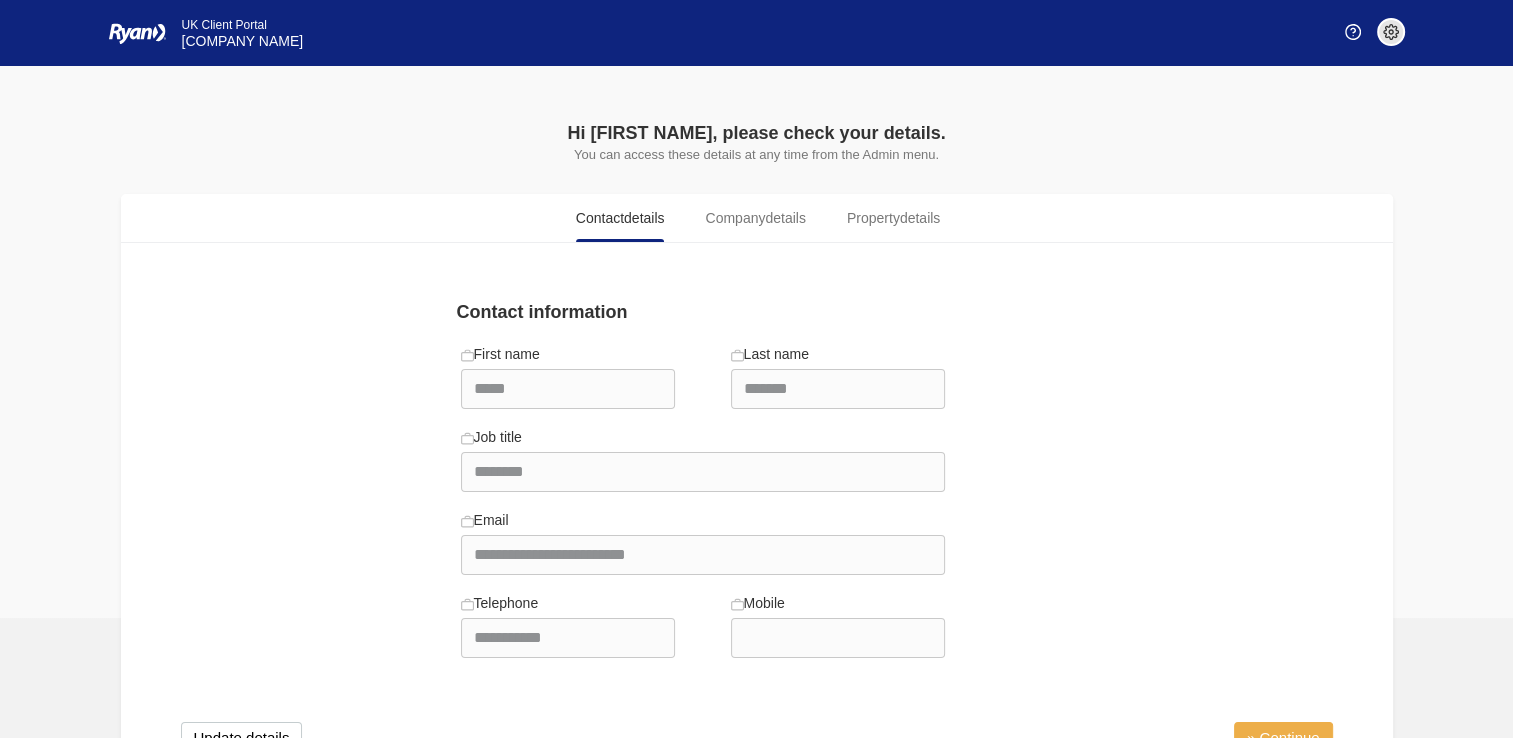 scroll, scrollTop: 79, scrollLeft: 0, axis: vertical 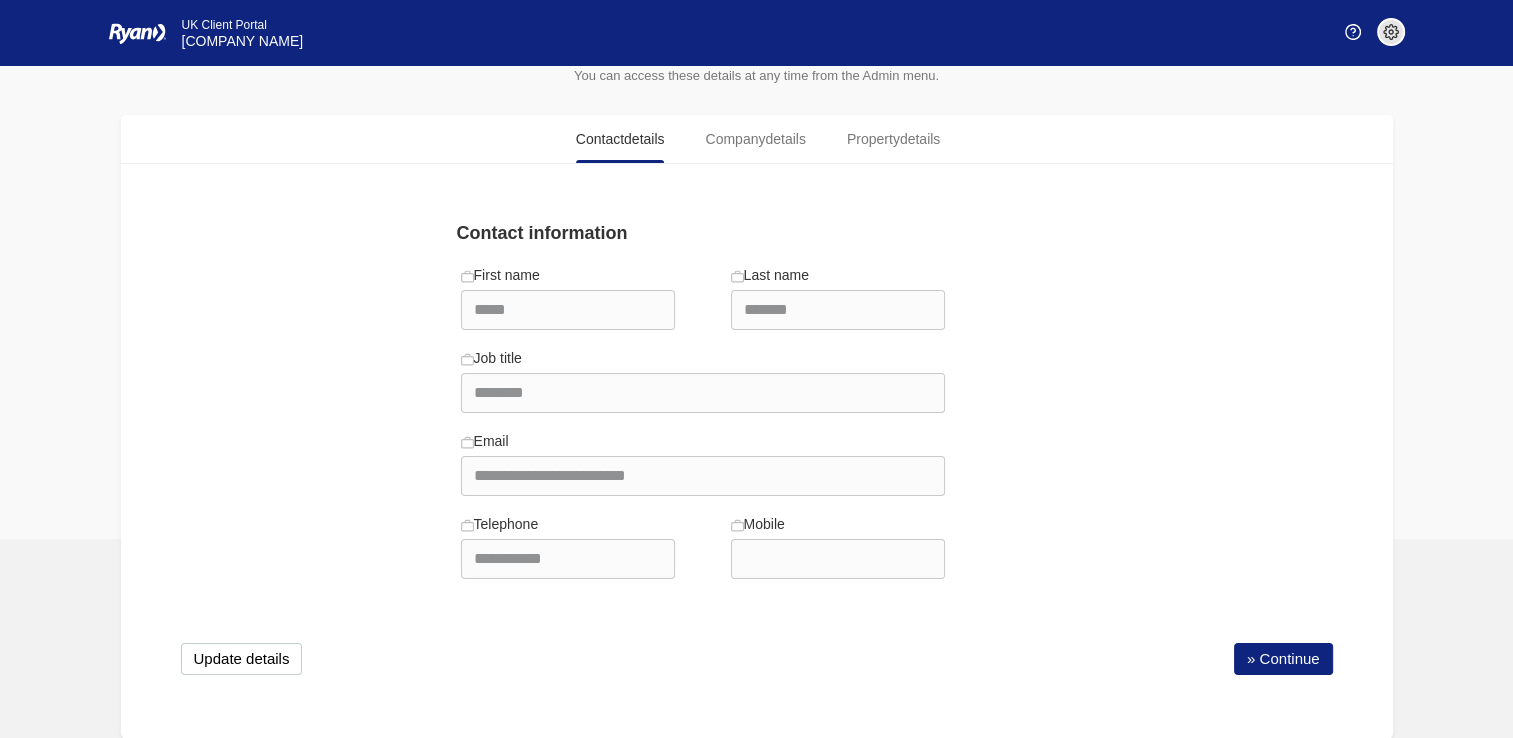 click on "**********" at bounding box center (757, 471) 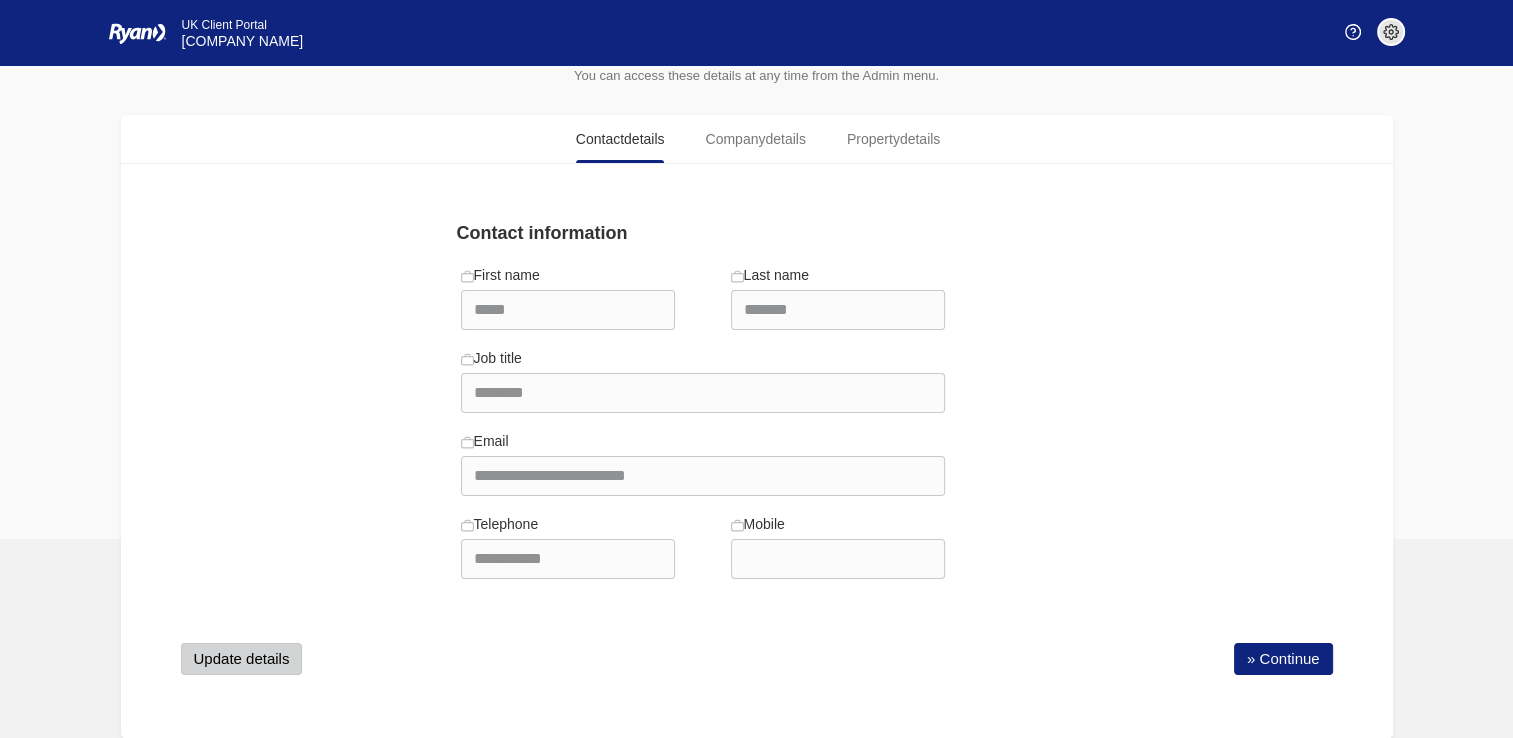 click on "Update details" at bounding box center (242, 659) 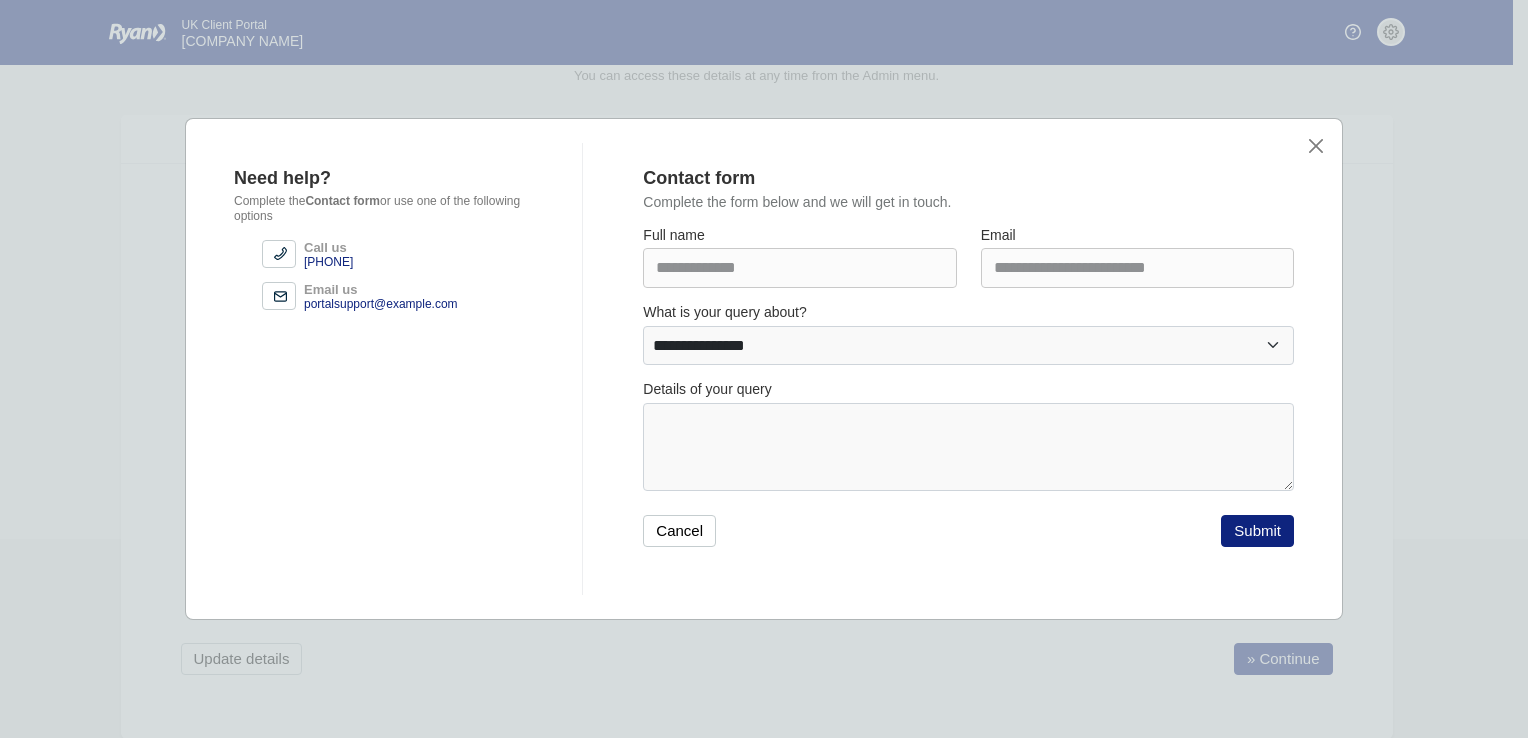 click on "**********" at bounding box center [968, 368] 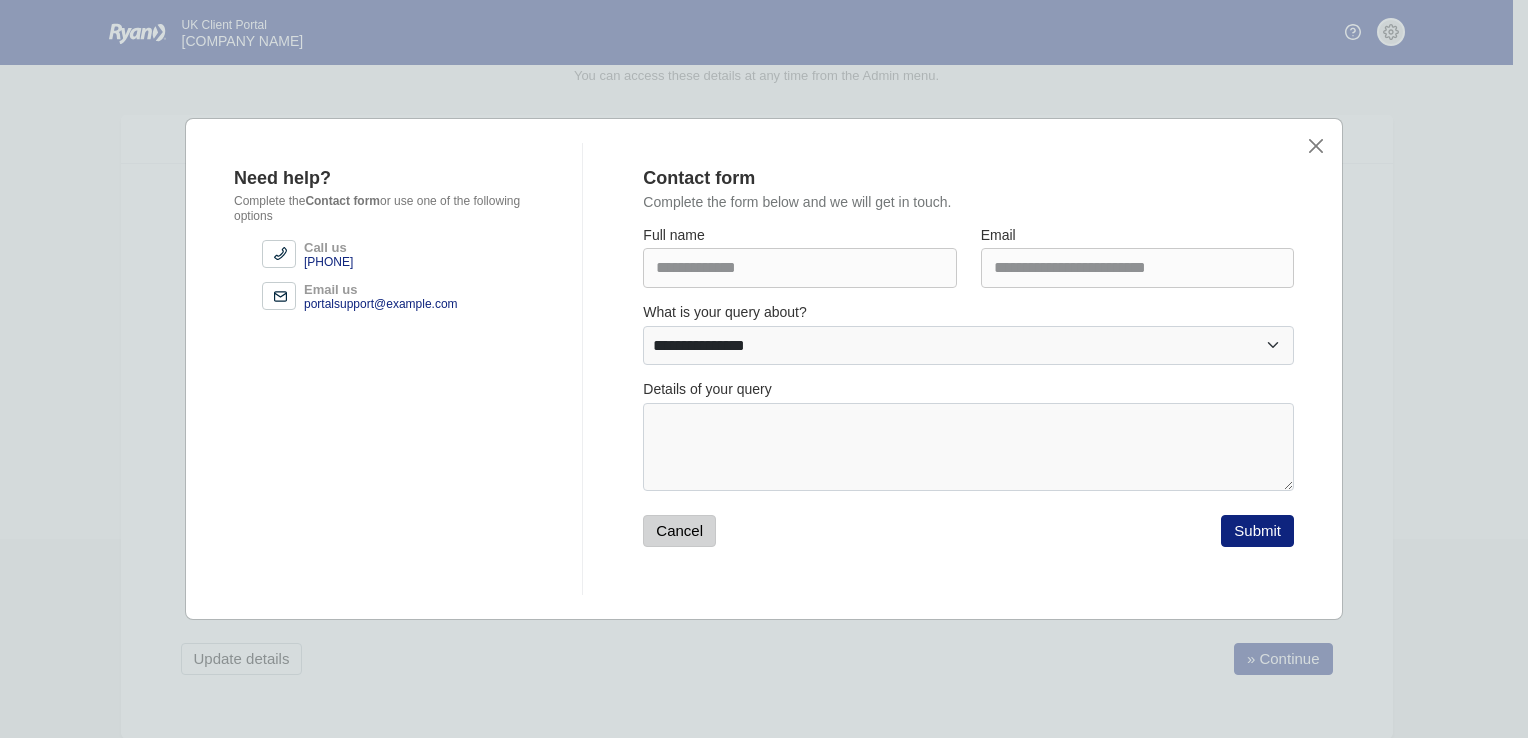 click on "Cancel" at bounding box center [679, 531] 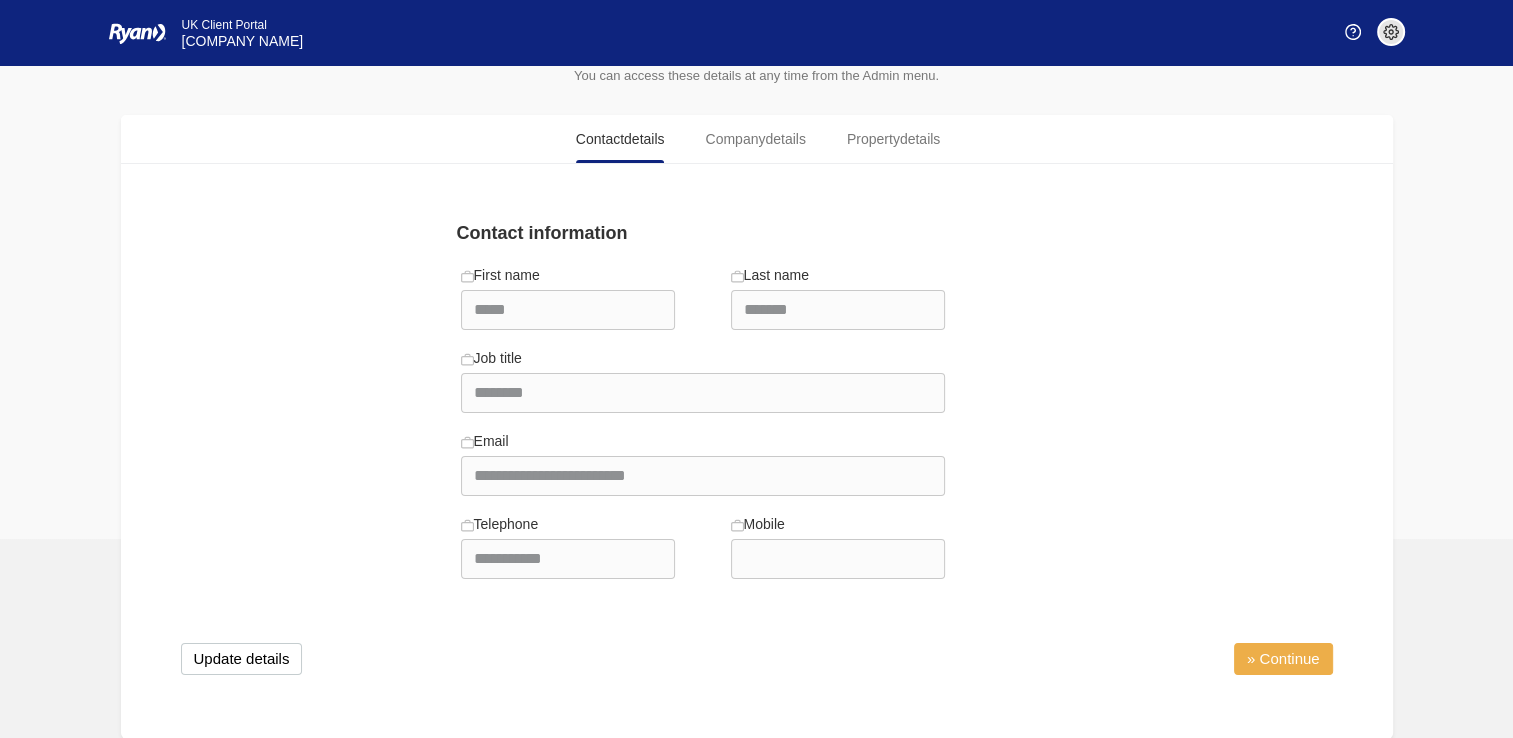 click on "» Continue" at bounding box center (1283, 659) 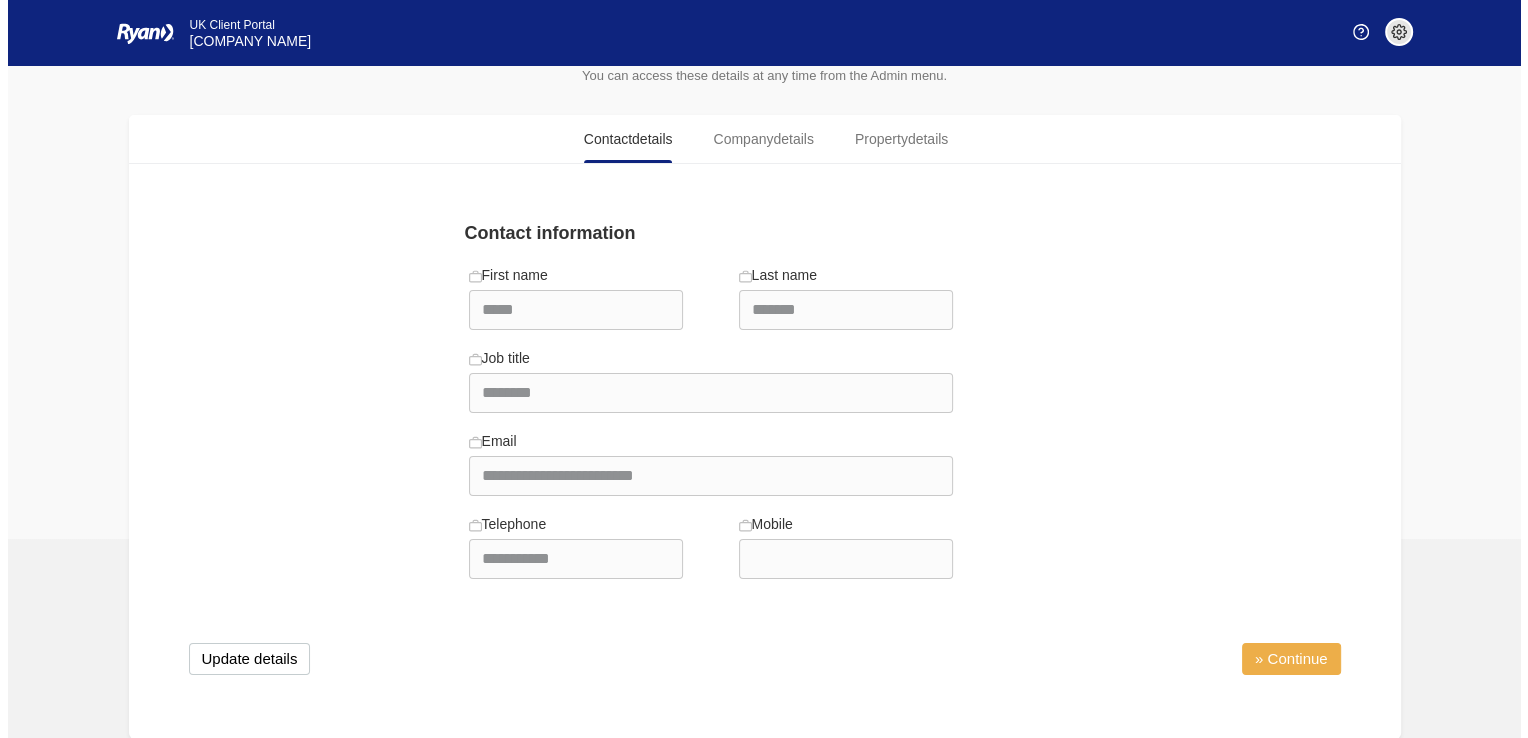 scroll, scrollTop: 0, scrollLeft: 0, axis: both 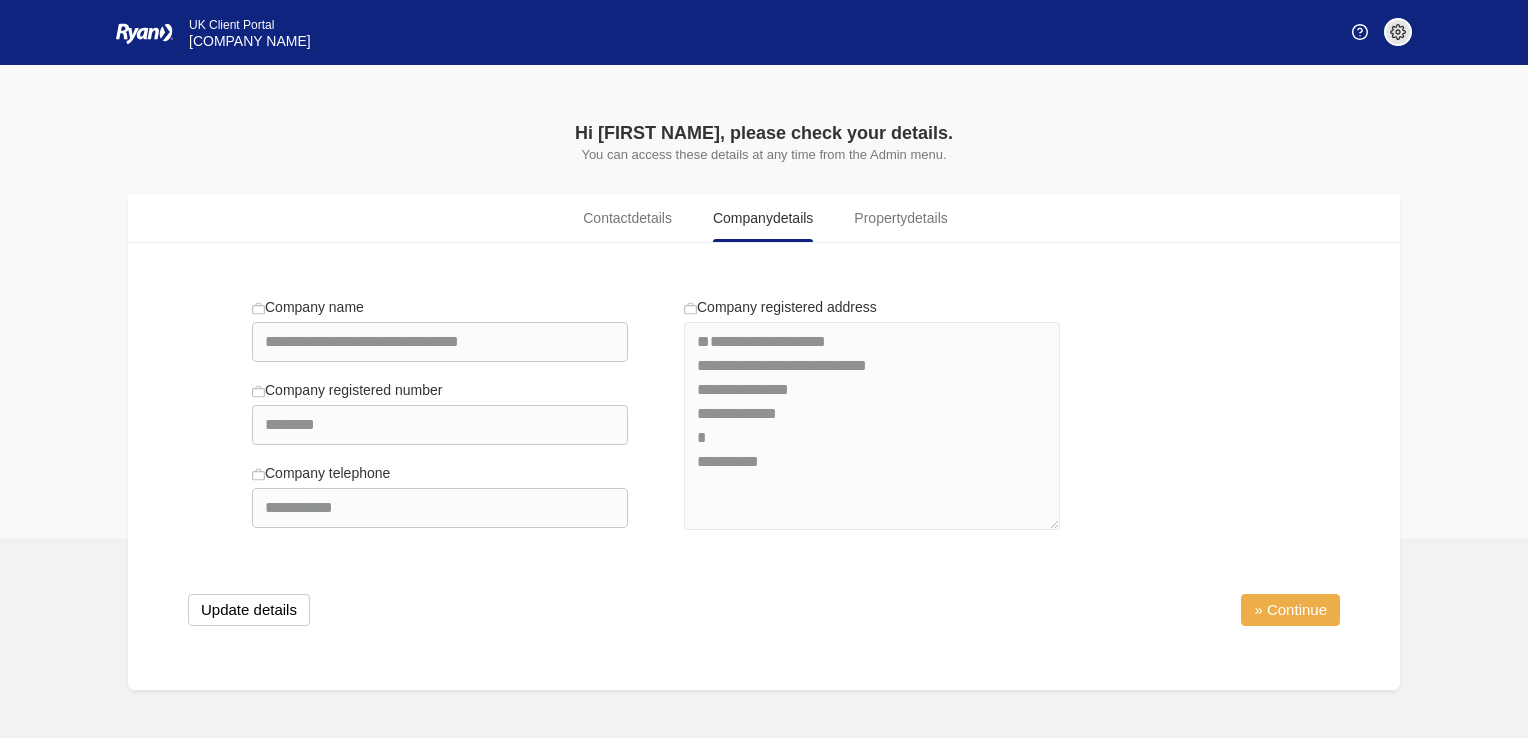 click on "» Continue" at bounding box center [1290, 610] 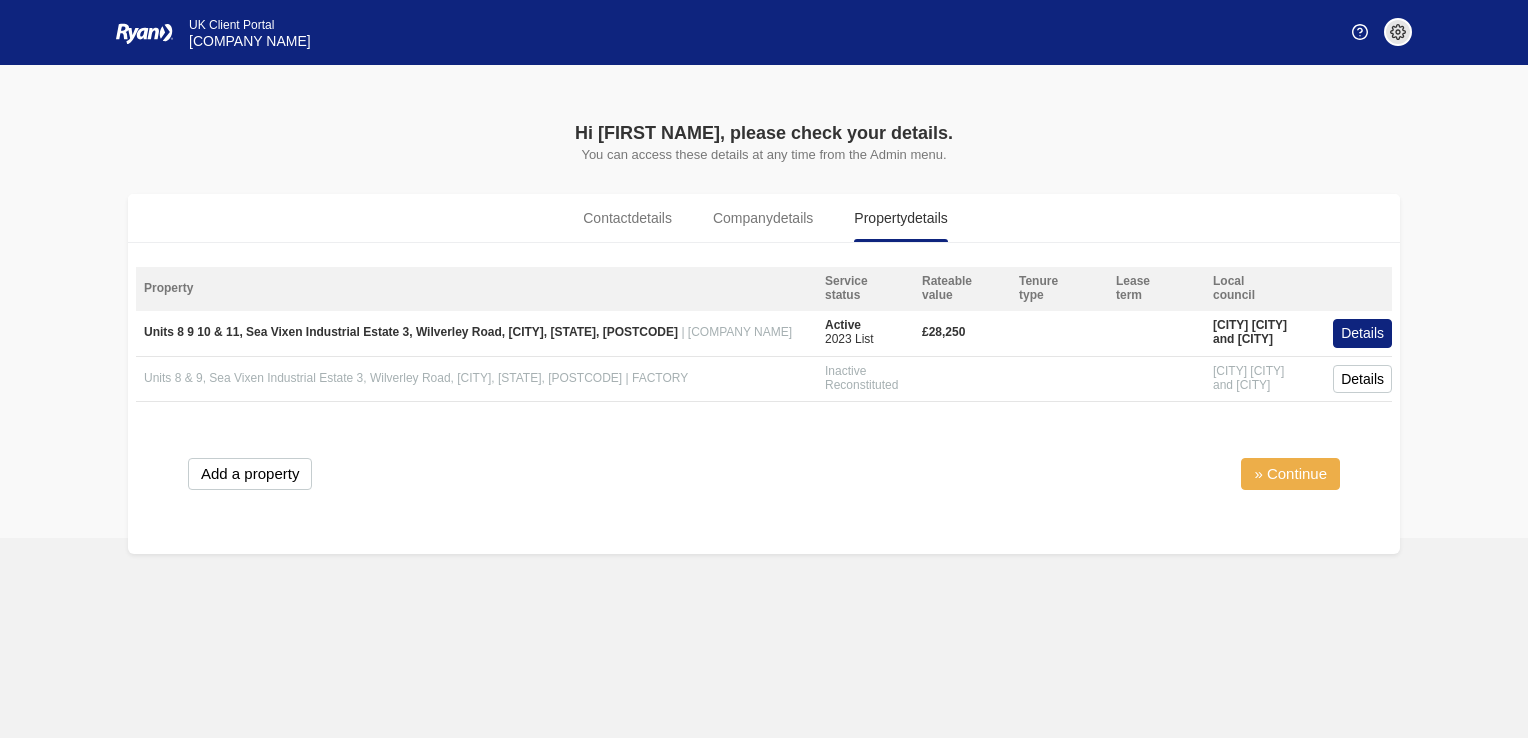 click on "» Continue" at bounding box center (1290, 474) 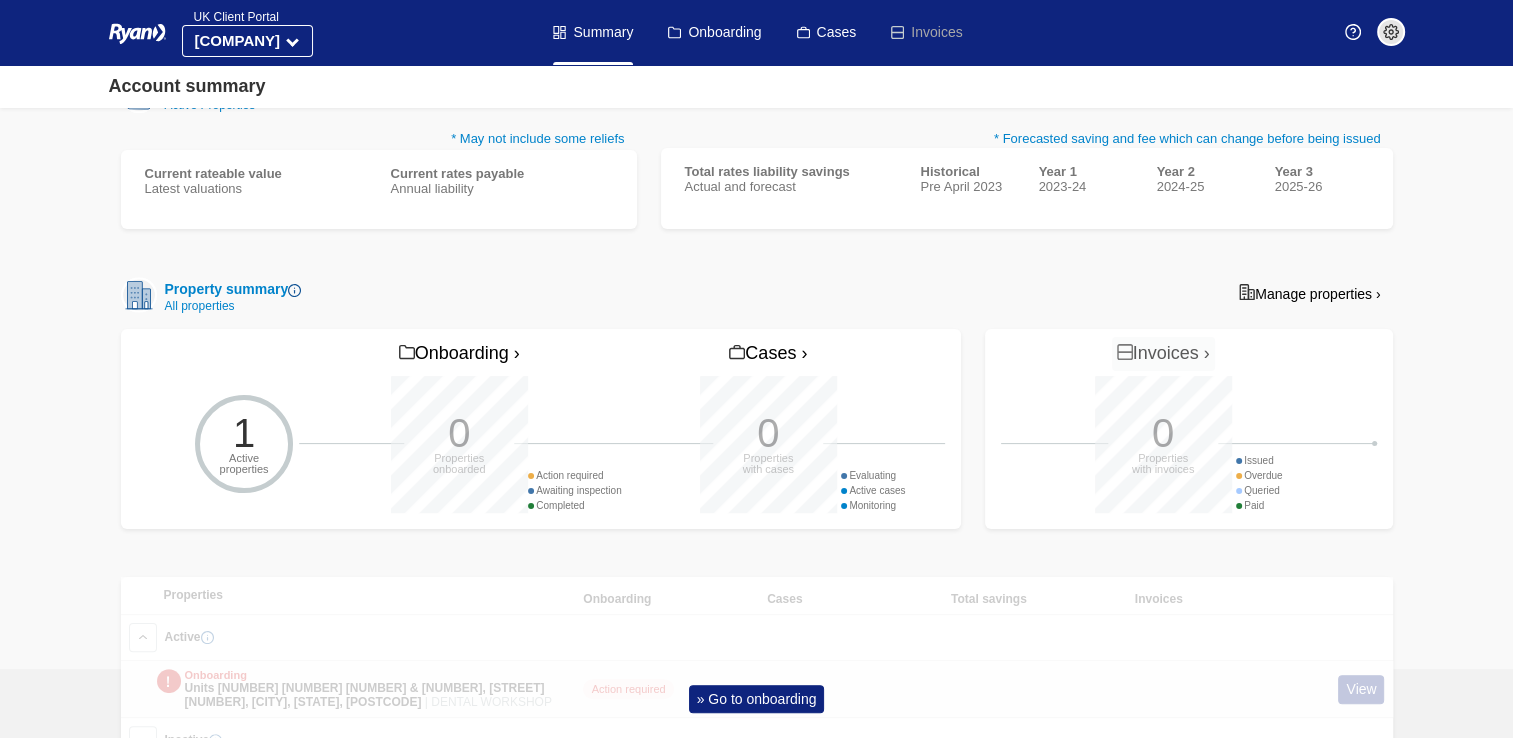 scroll, scrollTop: 436, scrollLeft: 0, axis: vertical 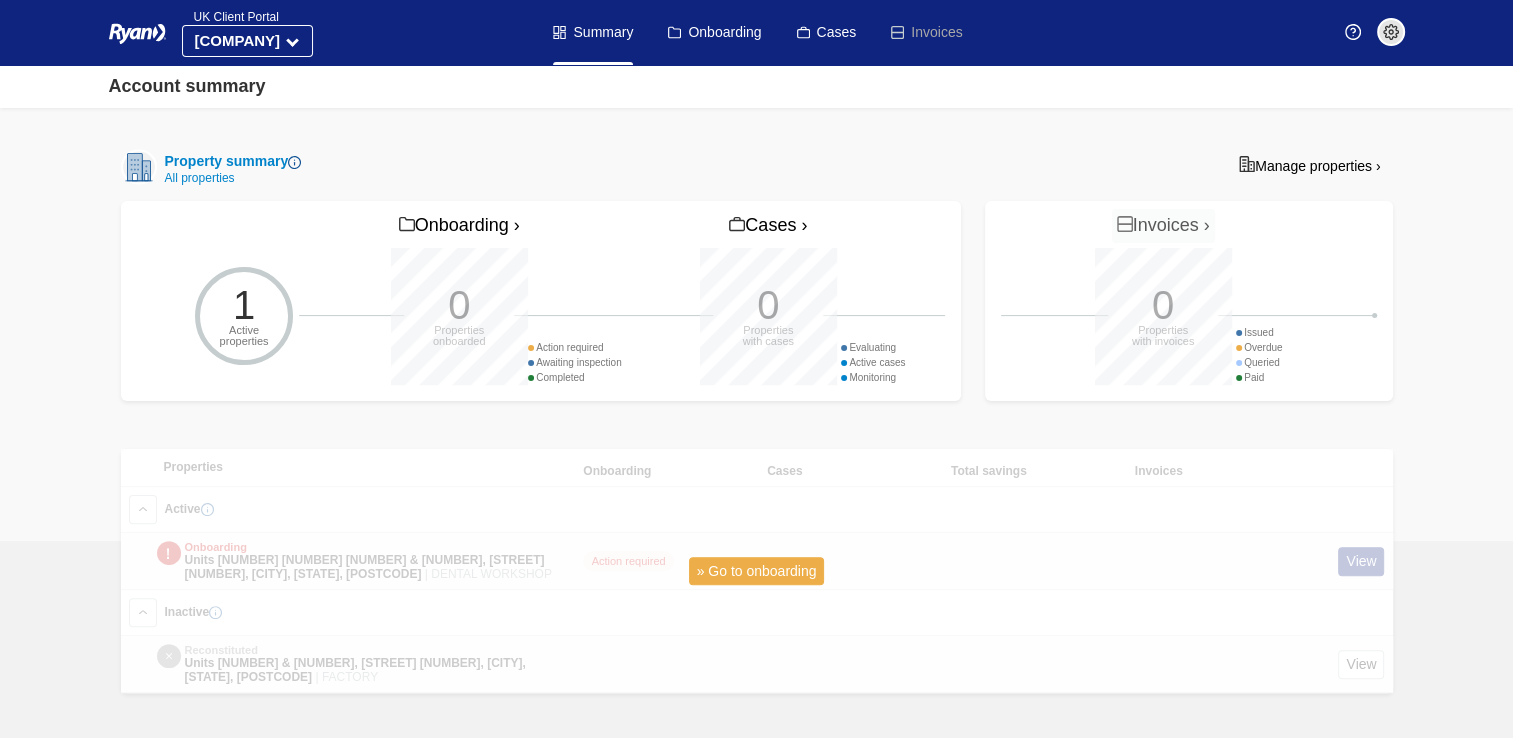 click on "» Go to onboarding" at bounding box center (757, 571) 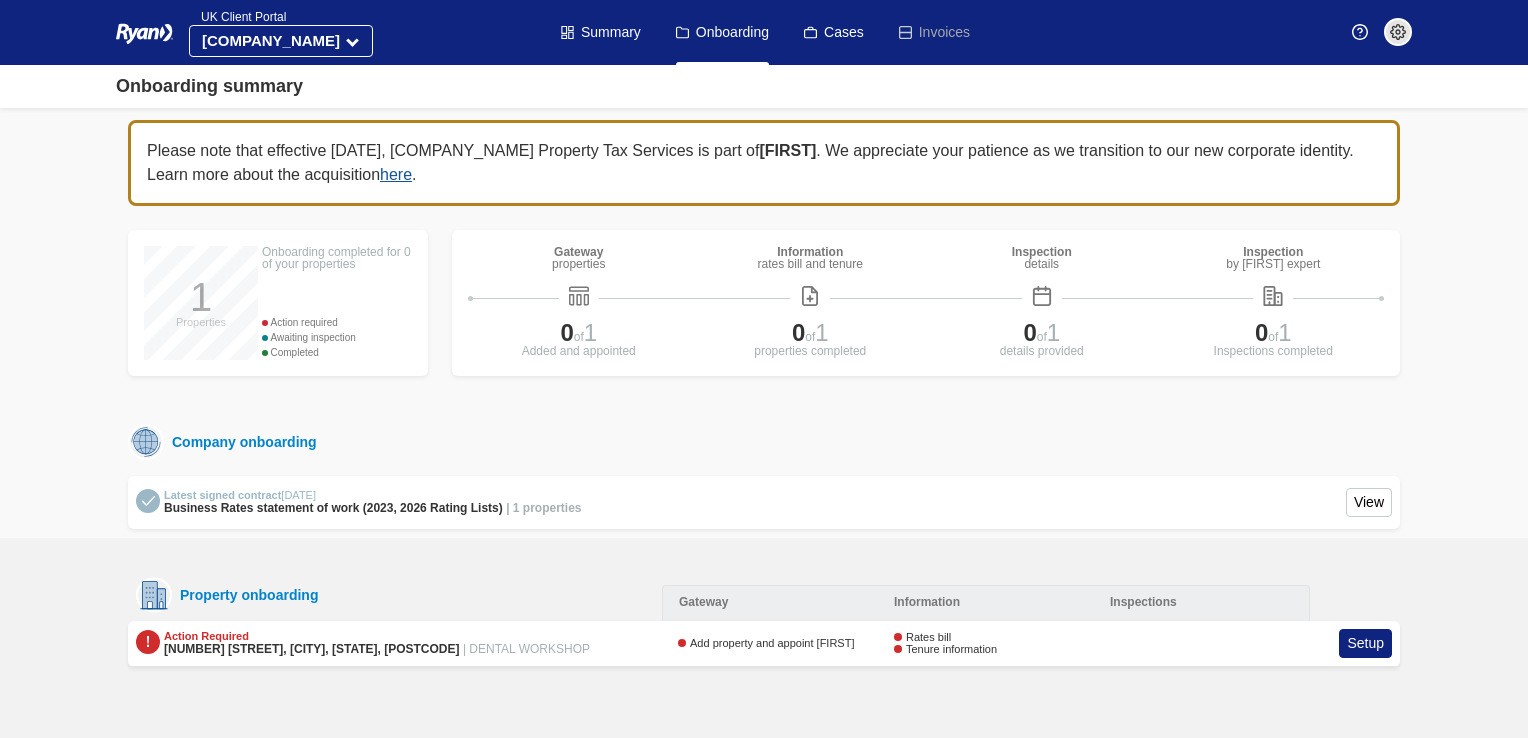 scroll, scrollTop: 0, scrollLeft: 0, axis: both 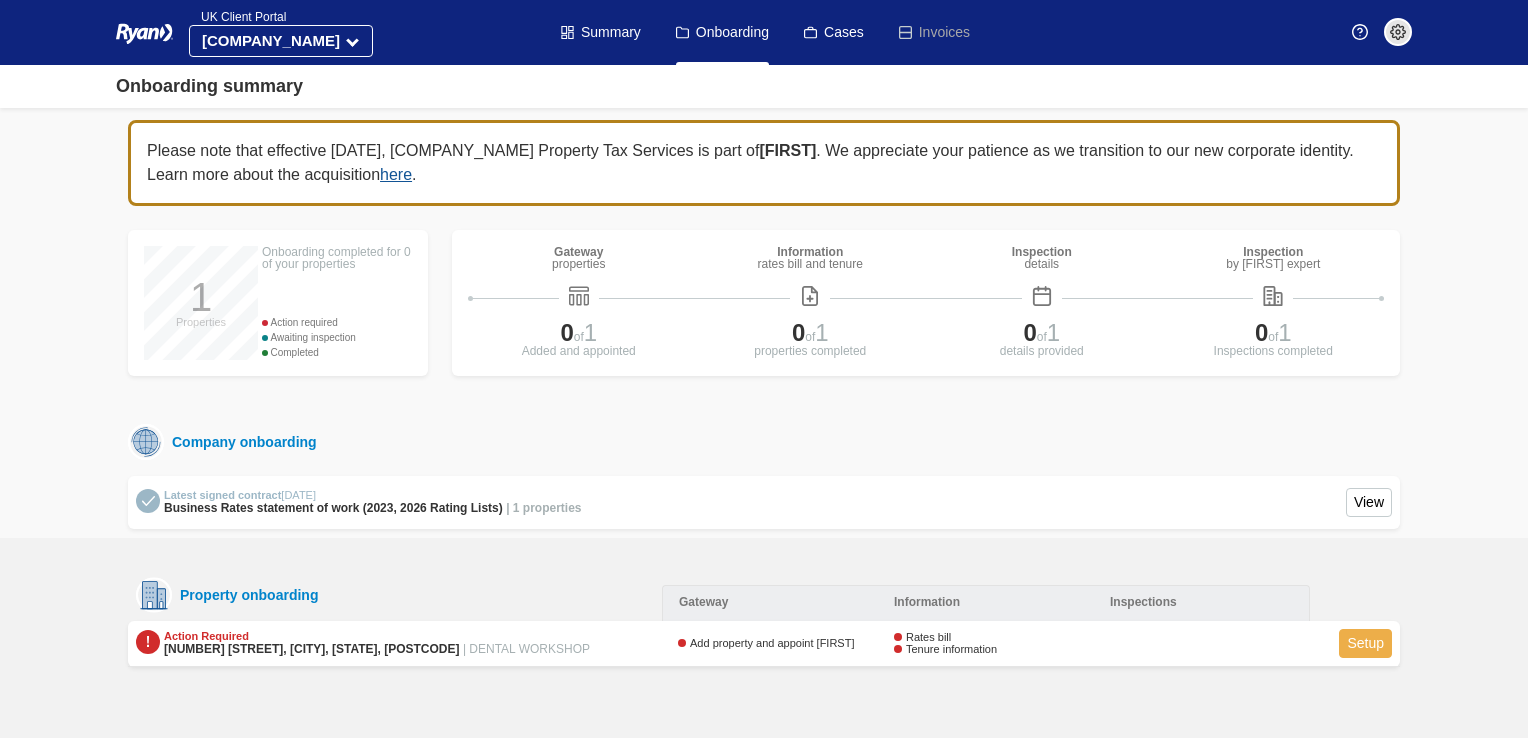 click on "Setup" at bounding box center (1365, 643) 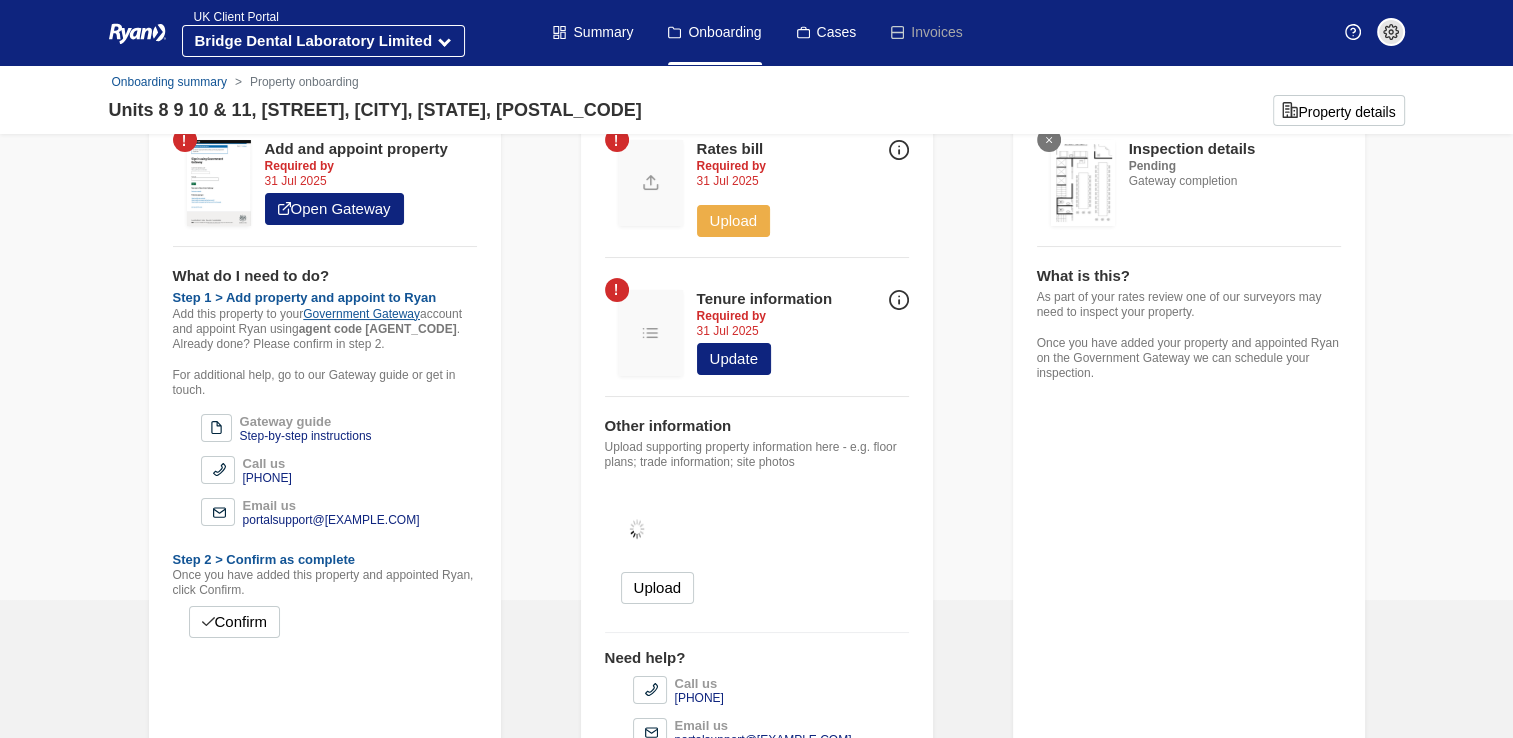 scroll, scrollTop: 0, scrollLeft: 0, axis: both 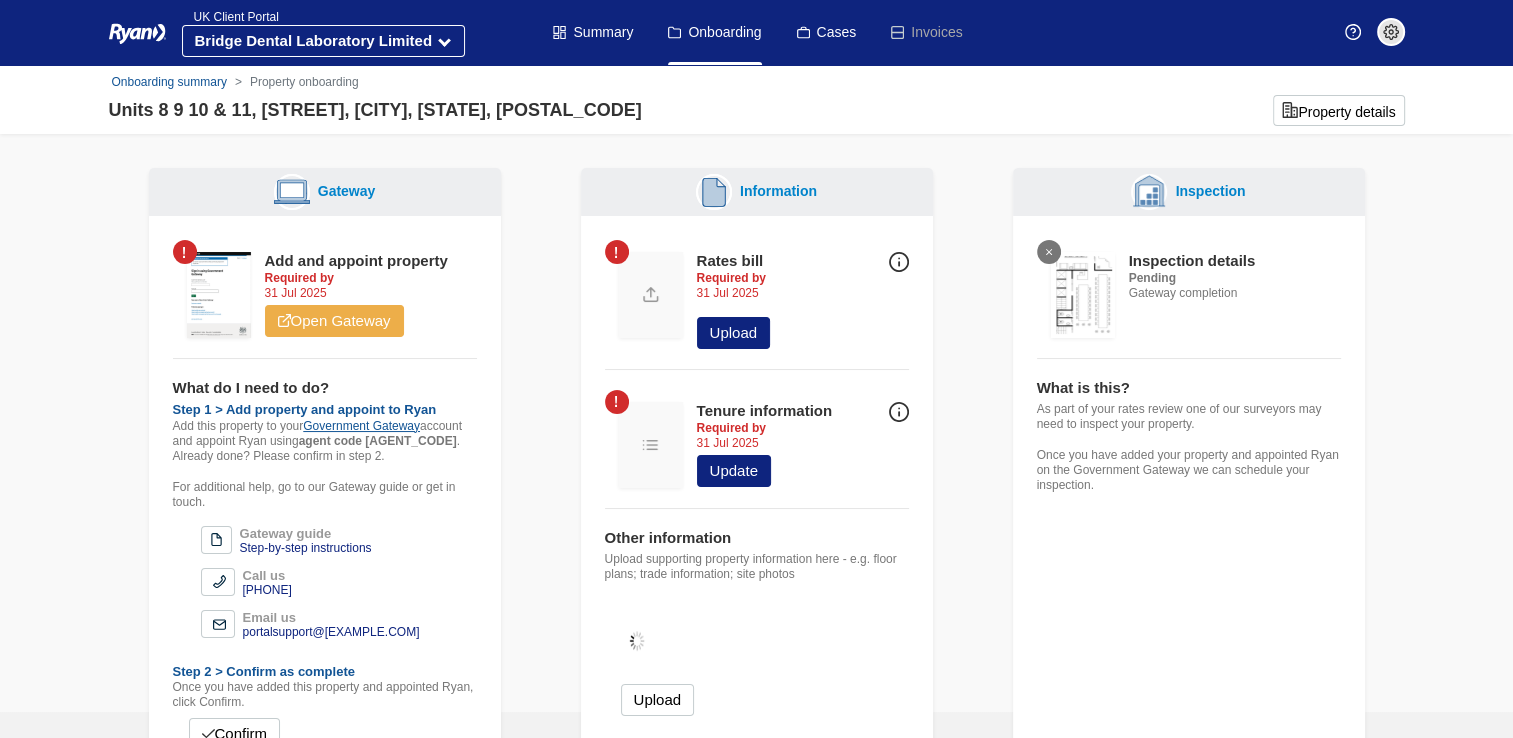 click on "Open Gateway" at bounding box center (334, 321) 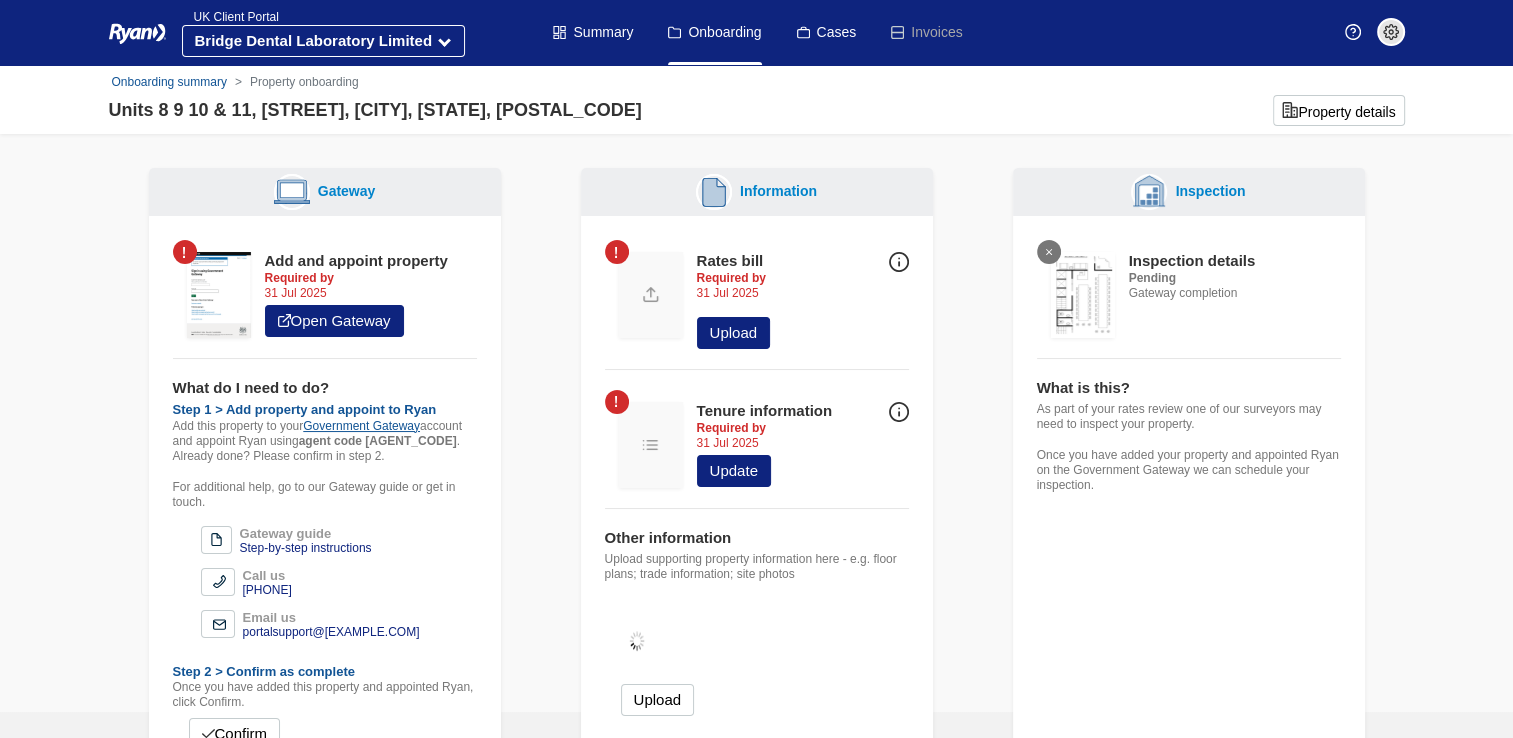 scroll, scrollTop: 102, scrollLeft: 0, axis: vertical 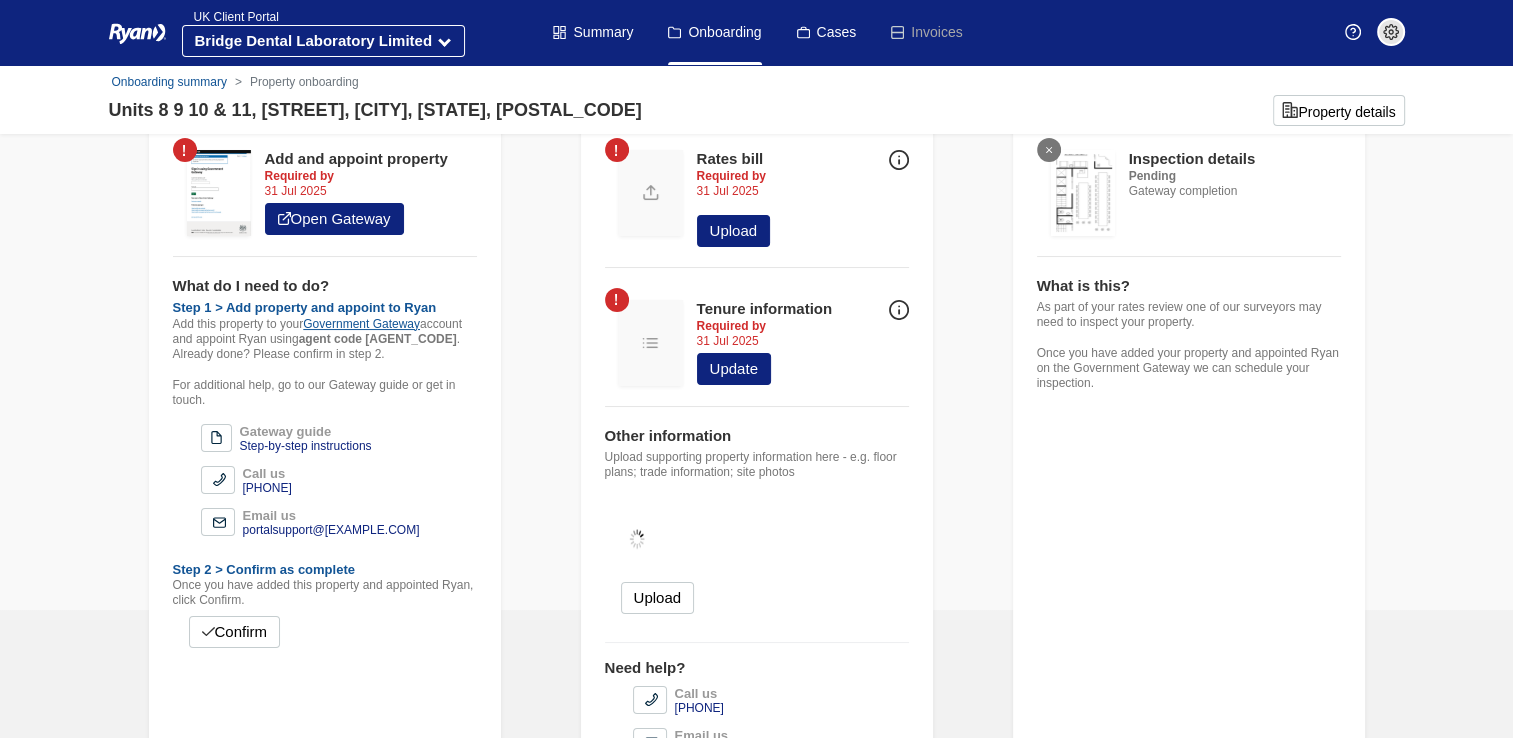 click on "Step-by-step instructions" at bounding box center (306, 446) 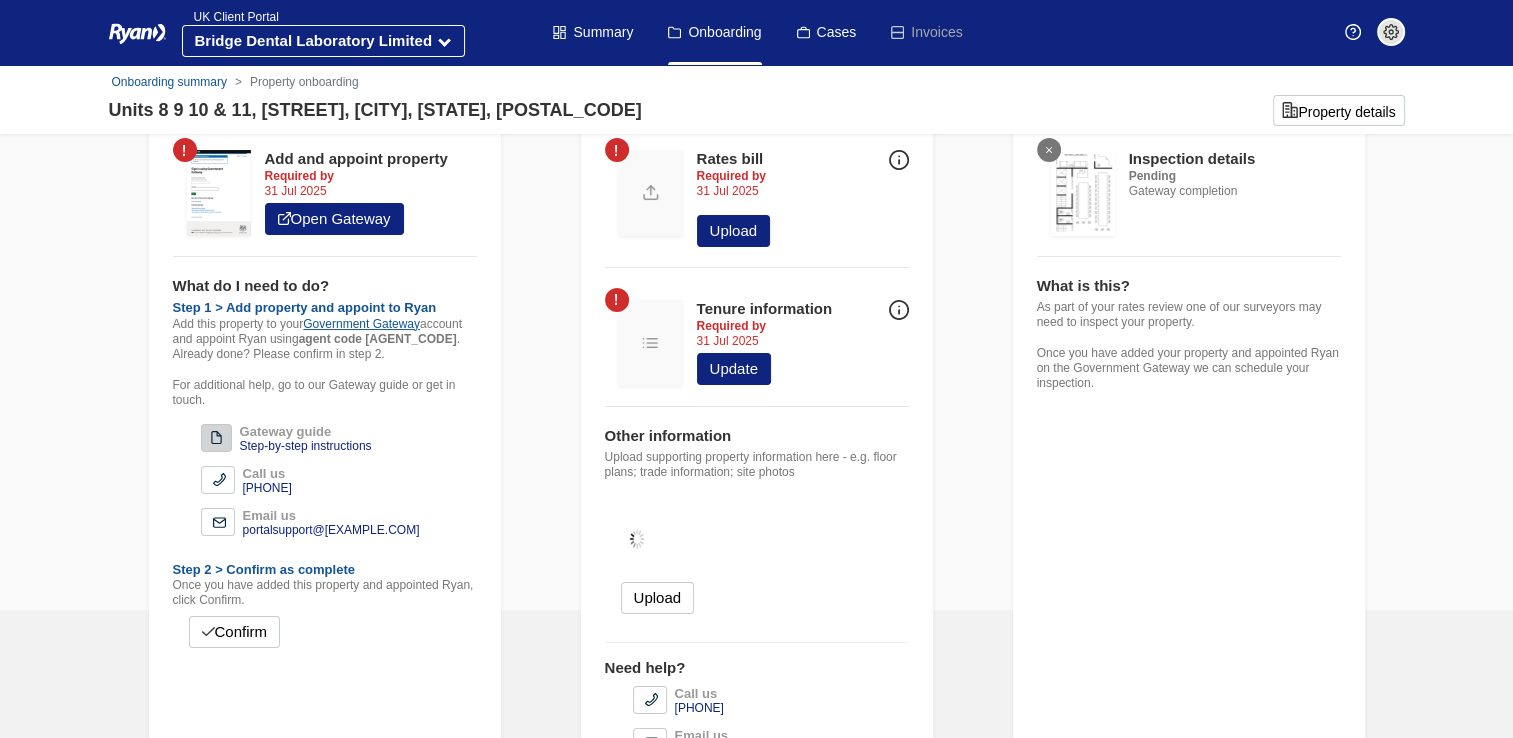 click at bounding box center [216, 438] 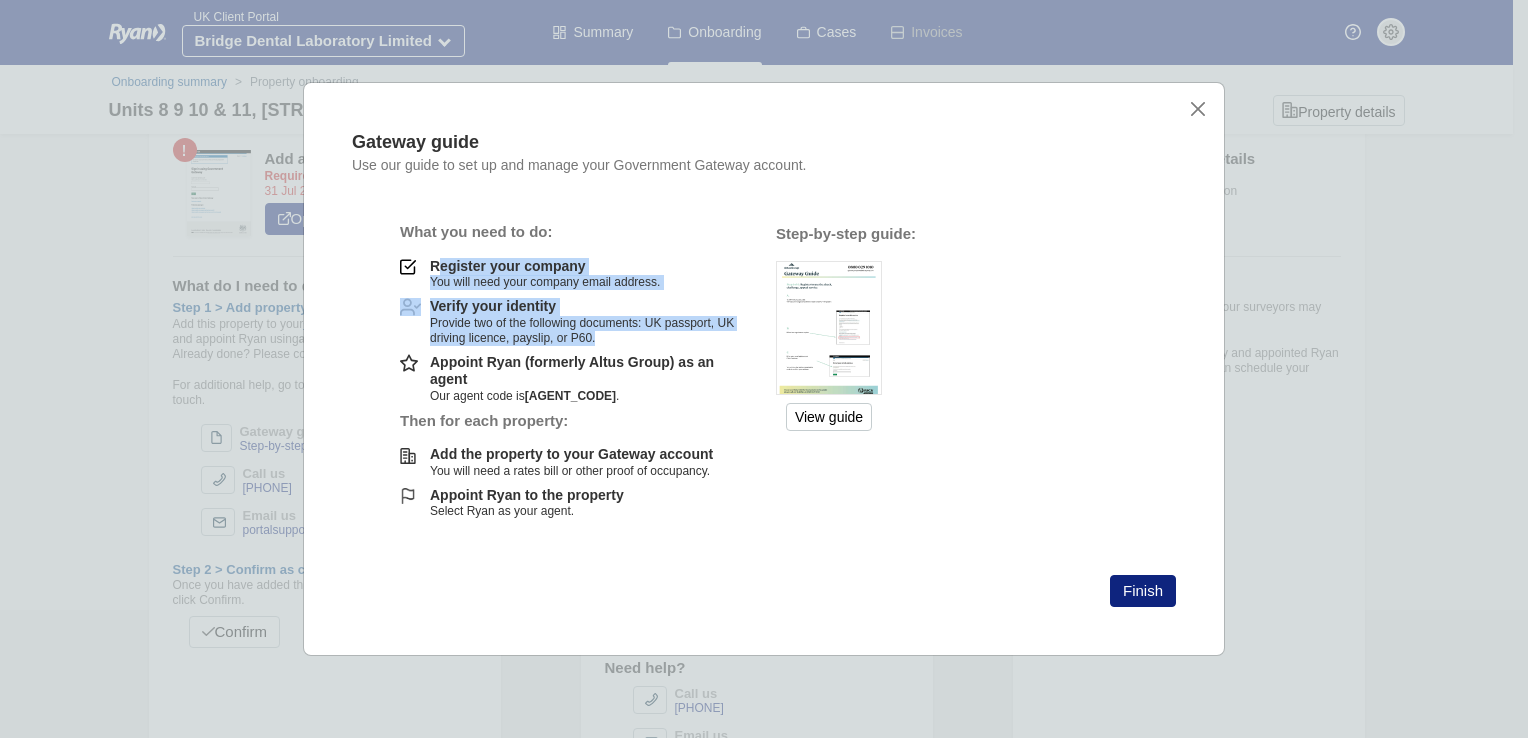 drag, startPoint x: 436, startPoint y: 262, endPoint x: 712, endPoint y: 342, distance: 287.3604 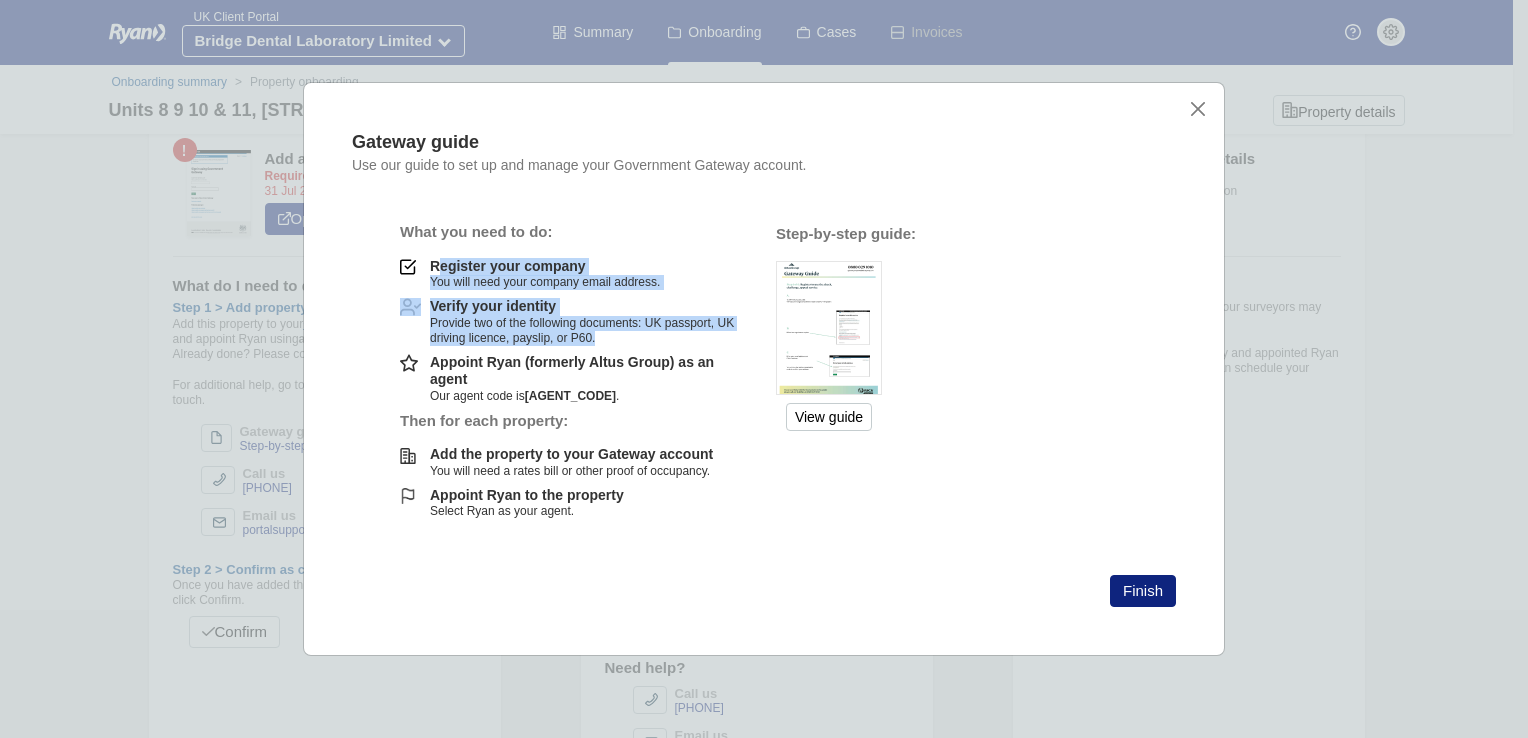 drag, startPoint x: 712, startPoint y: 342, endPoint x: 681, endPoint y: 343, distance: 31.016125 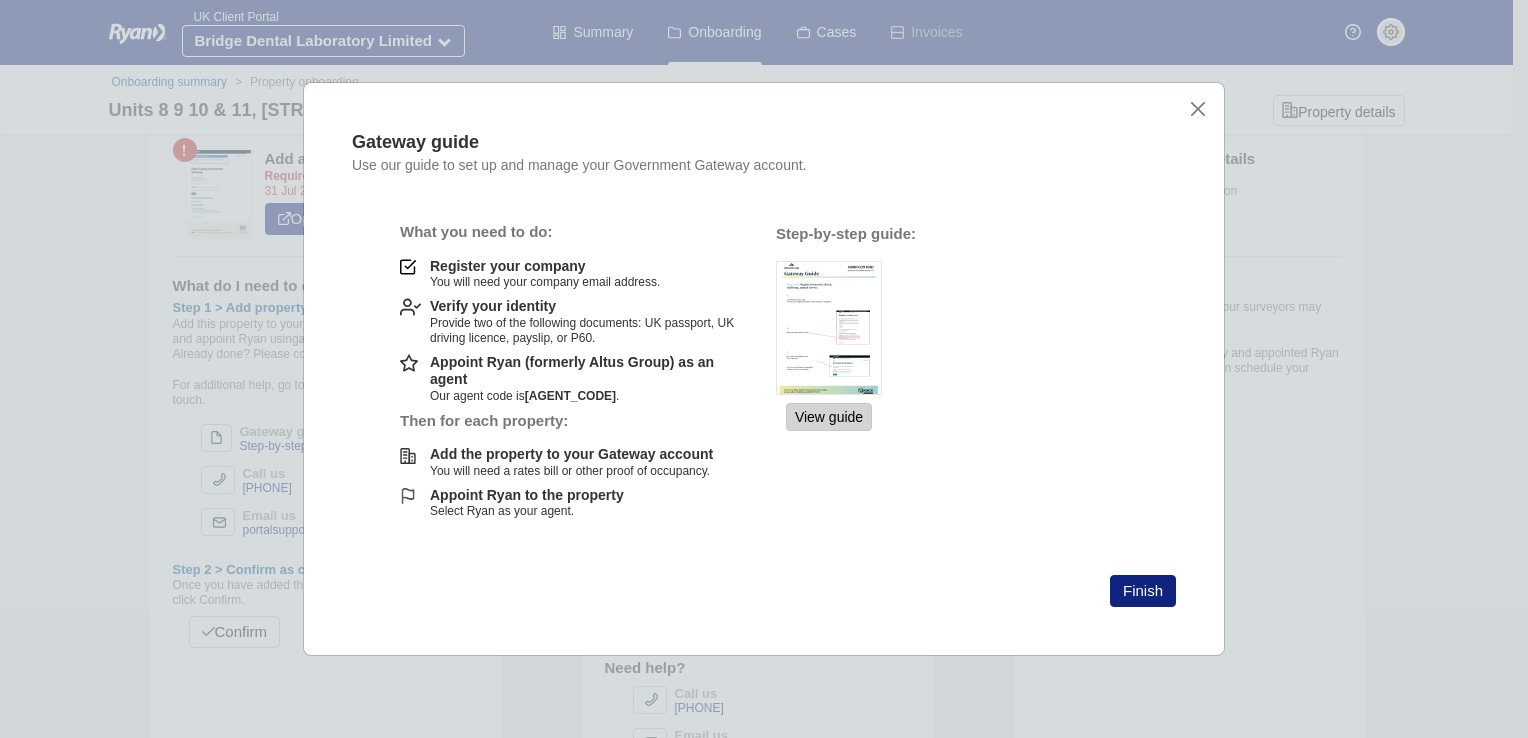 click on "View guide" at bounding box center [829, 417] 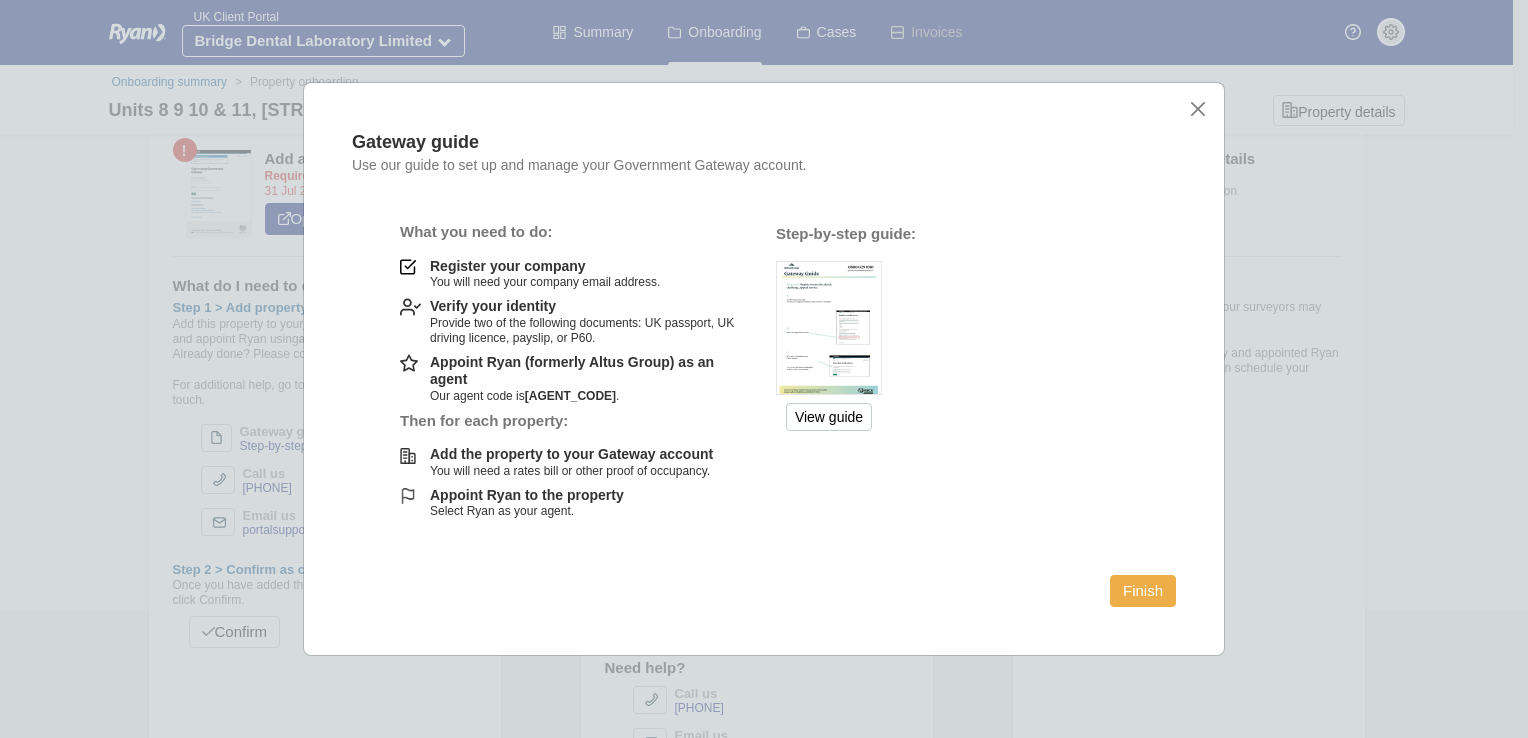click on "Finish" at bounding box center [1143, 591] 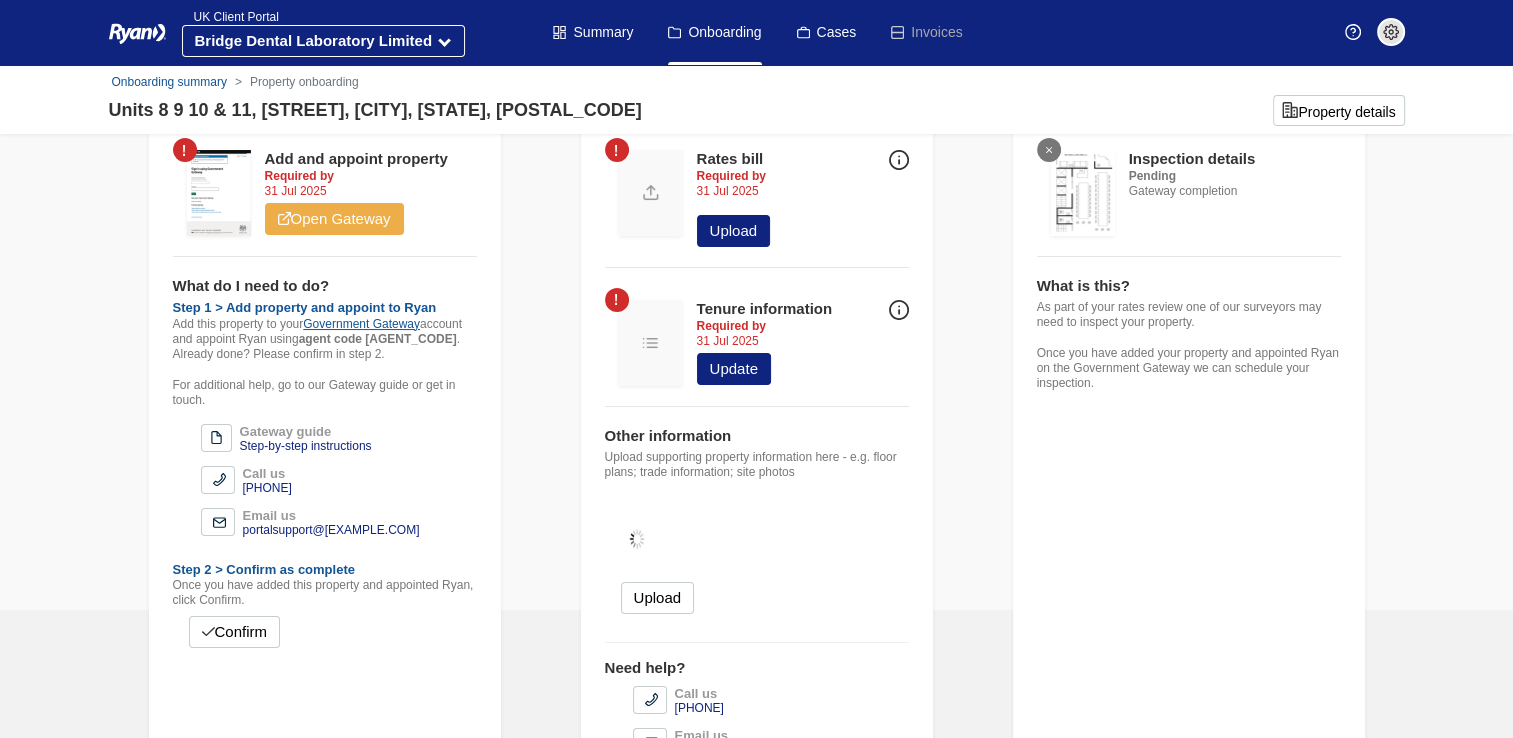 click on "Open Gateway" at bounding box center (334, 219) 